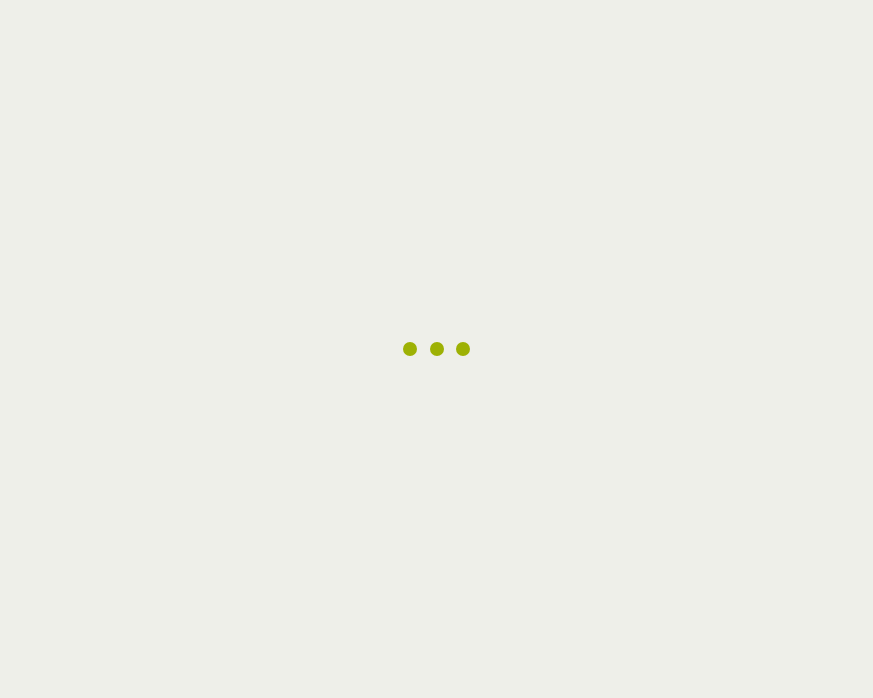 scroll, scrollTop: 0, scrollLeft: 0, axis: both 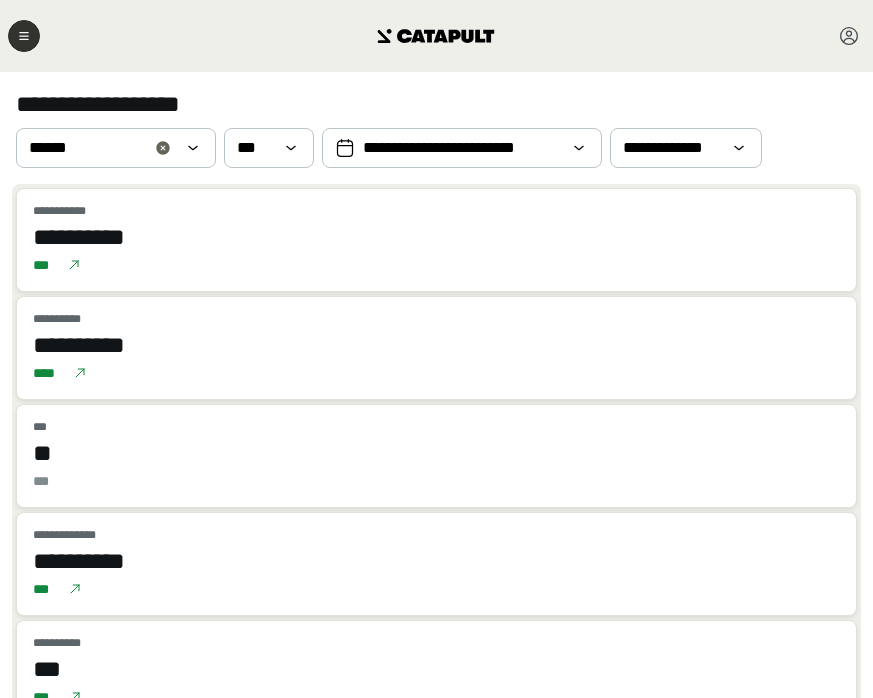 click at bounding box center [24, 36] 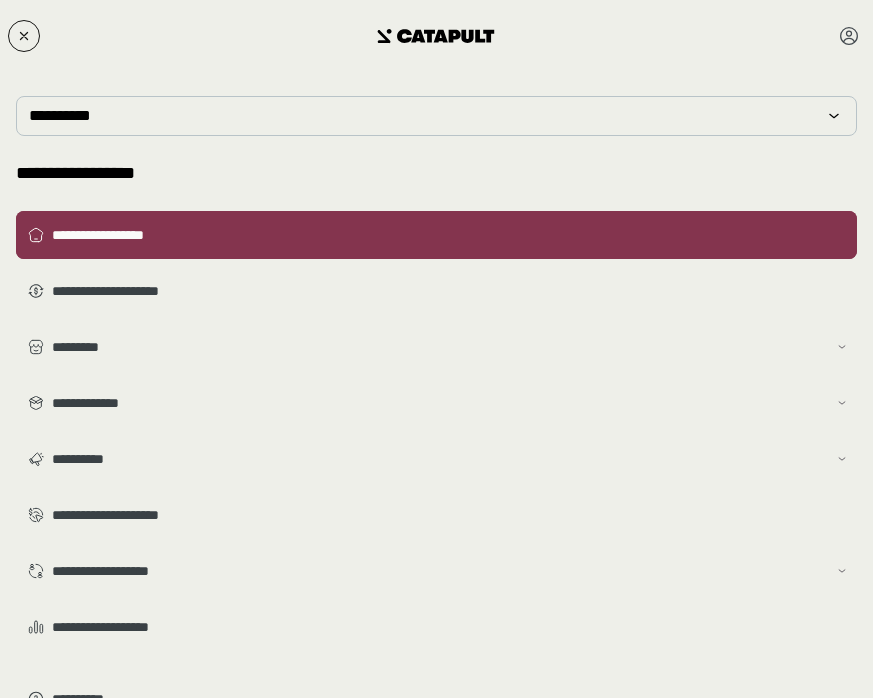 click on "**********" at bounding box center (450, 235) 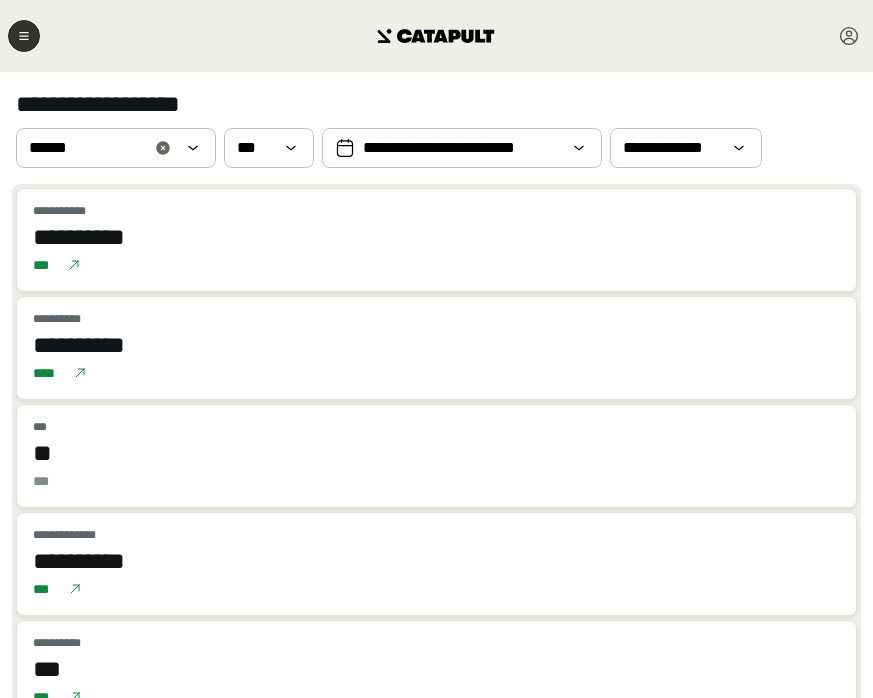 click 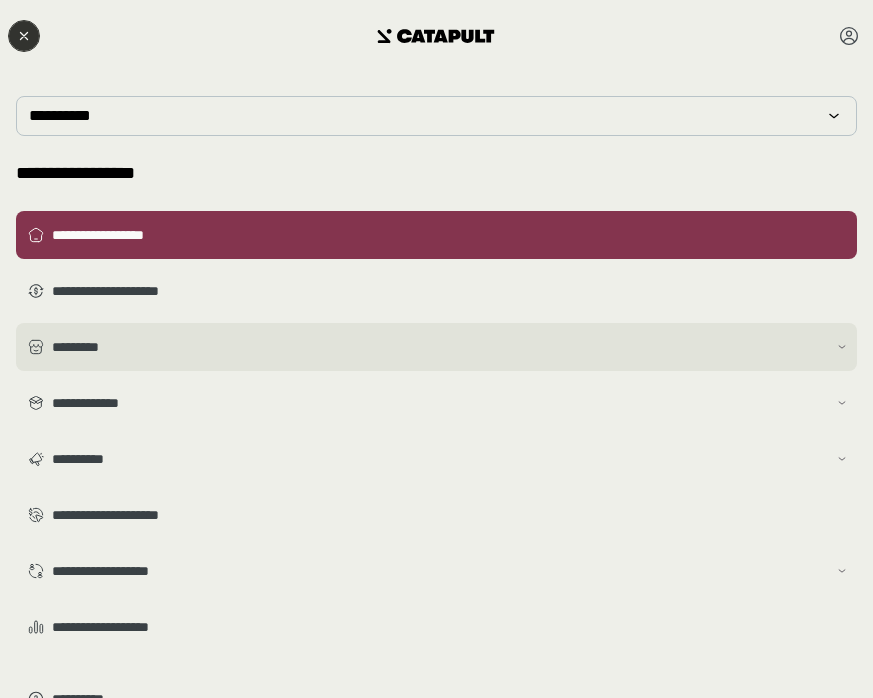 scroll, scrollTop: 19, scrollLeft: 0, axis: vertical 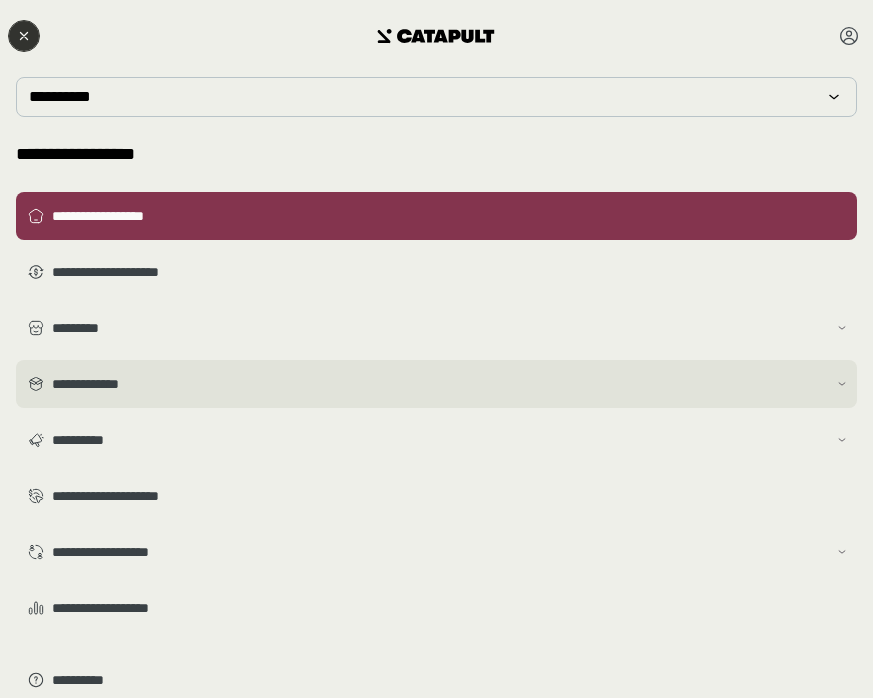click on "**********" at bounding box center [439, 384] 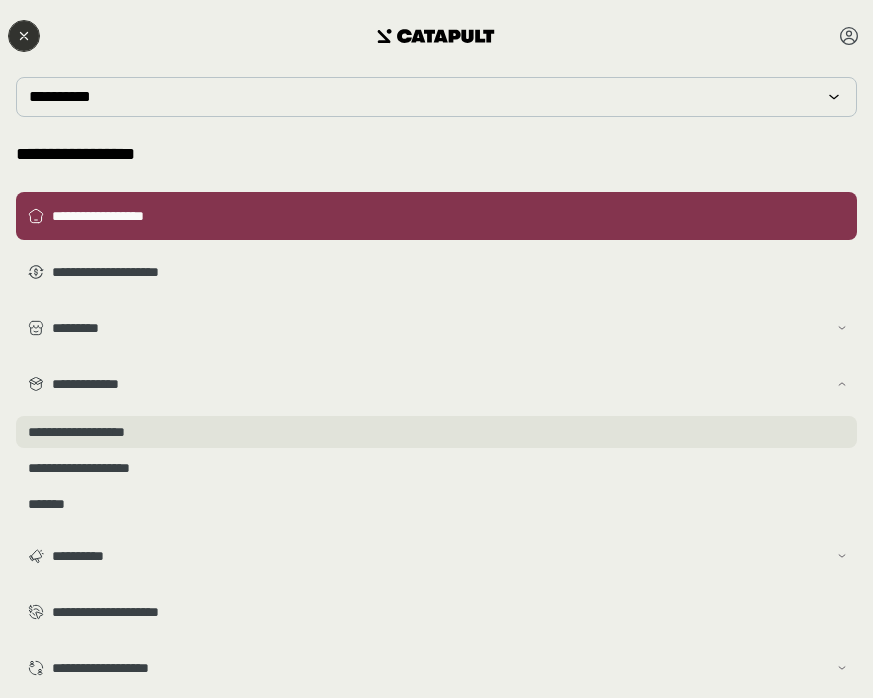 click on "**********" at bounding box center (436, 432) 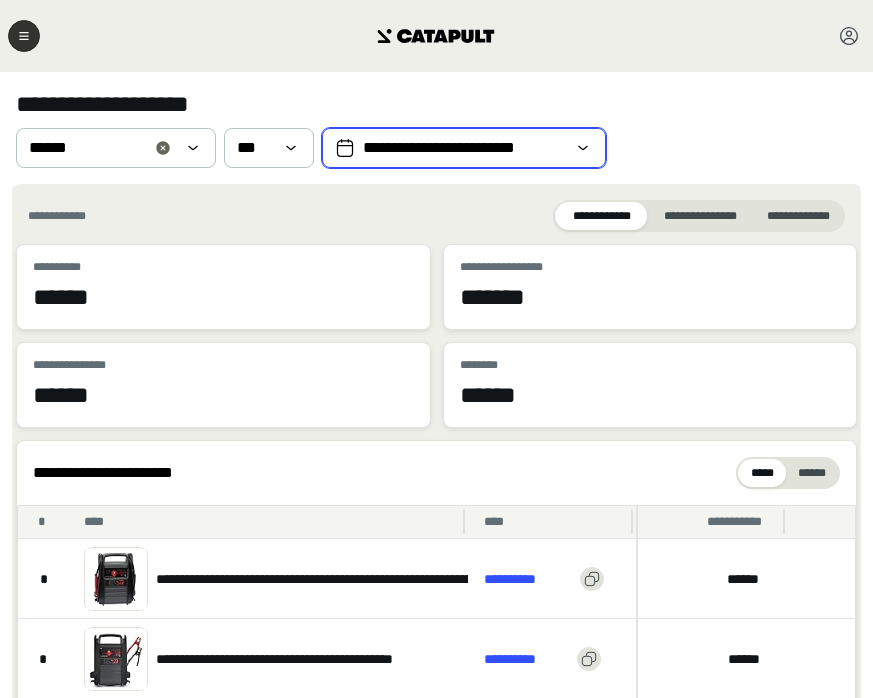click on "**********" at bounding box center [464, 148] 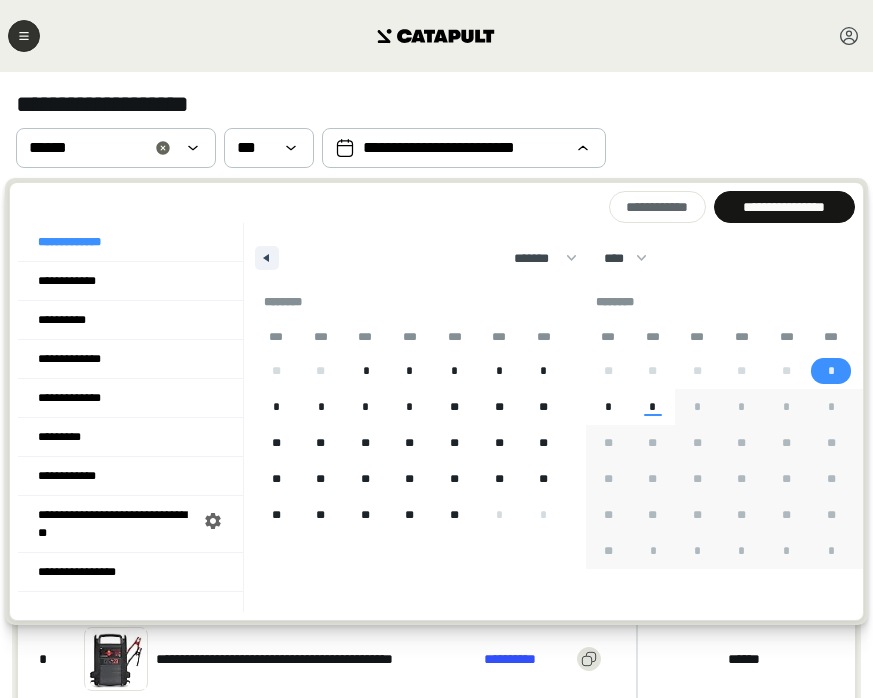 click on "*" at bounding box center [831, 371] 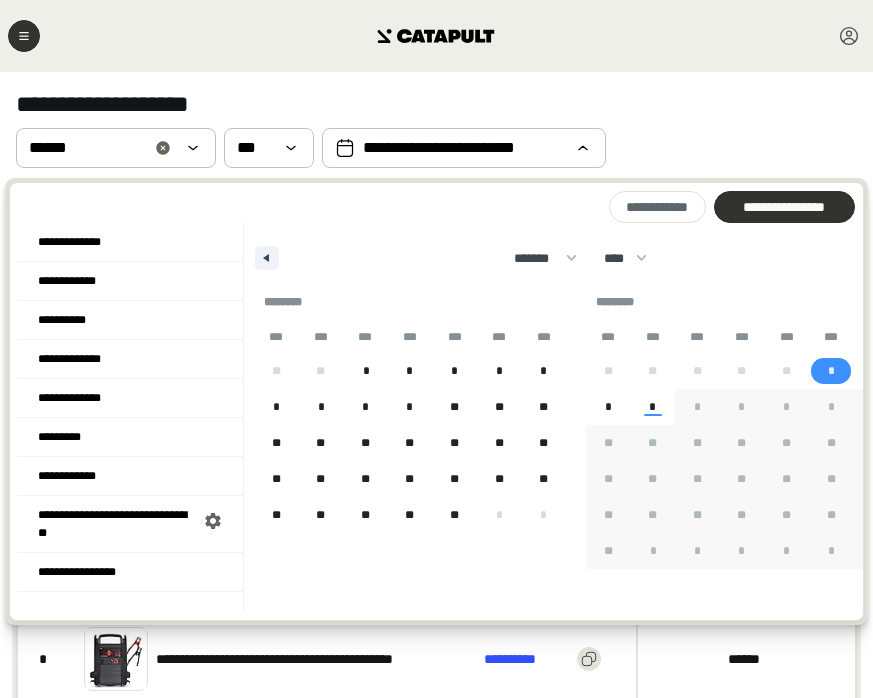 click on "**********" at bounding box center [784, 207] 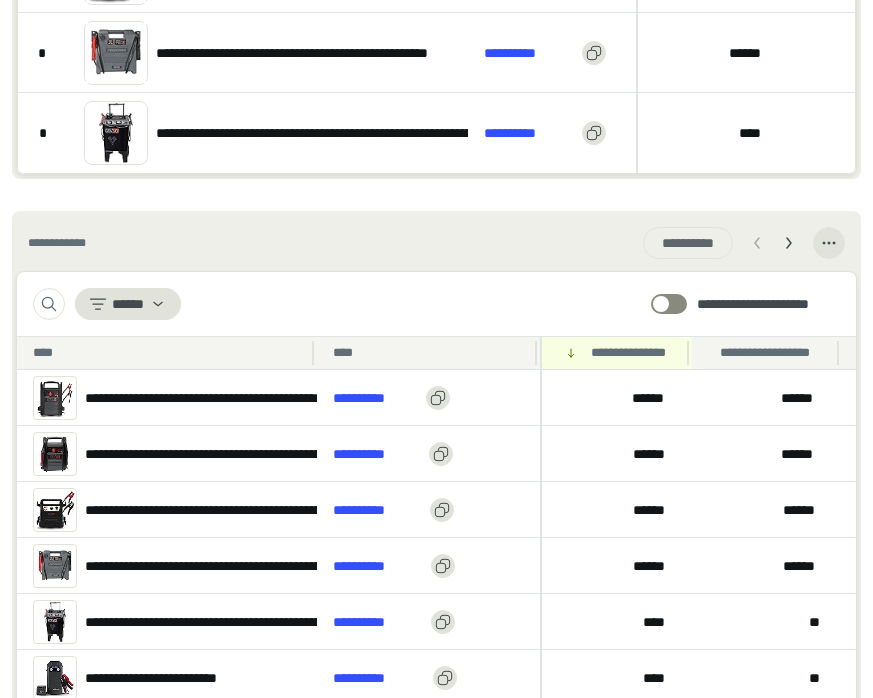 scroll, scrollTop: 767, scrollLeft: 0, axis: vertical 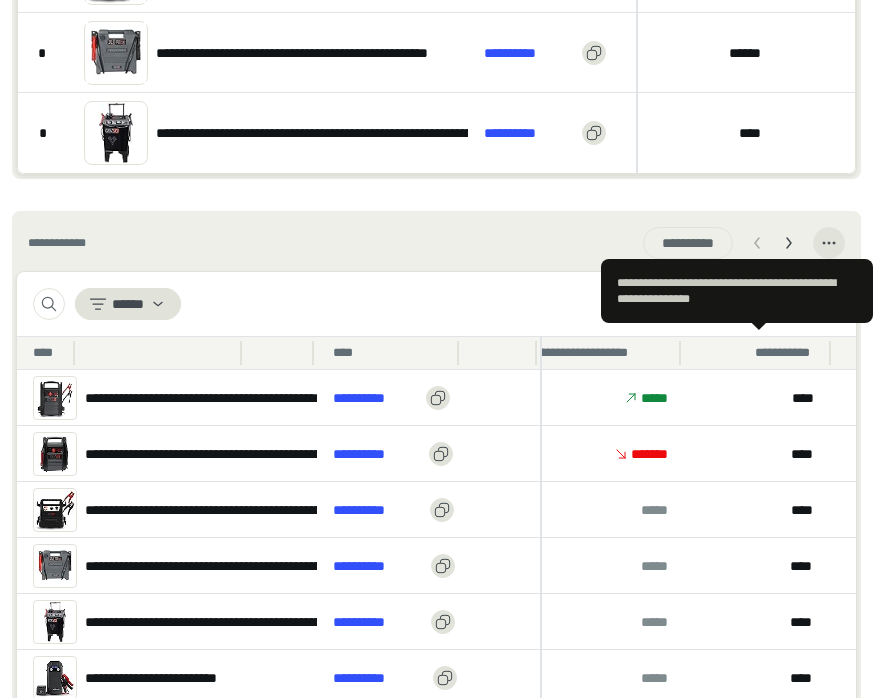 click on "**********" at bounding box center (786, 353) 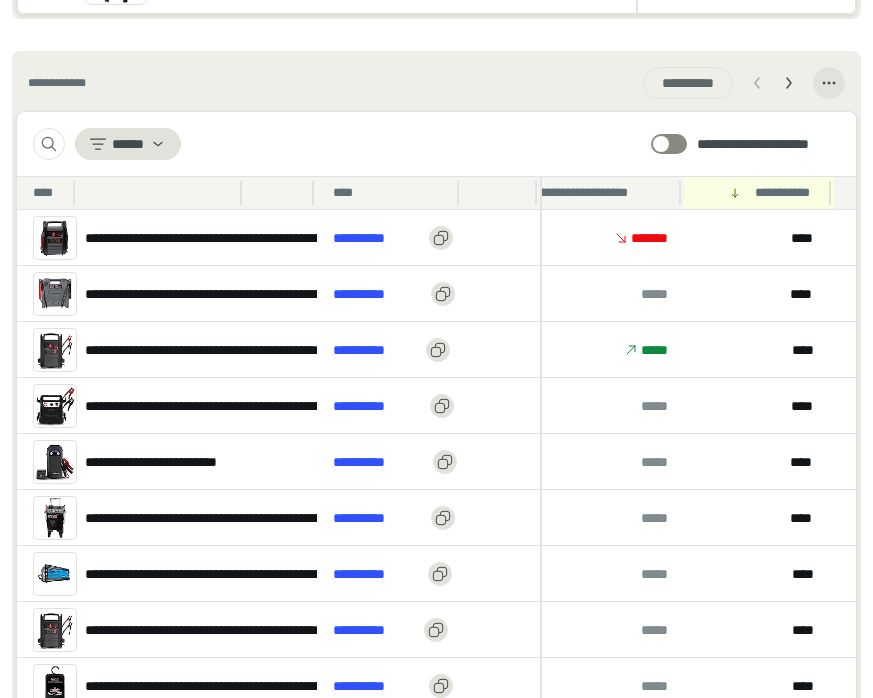 scroll, scrollTop: 922, scrollLeft: 0, axis: vertical 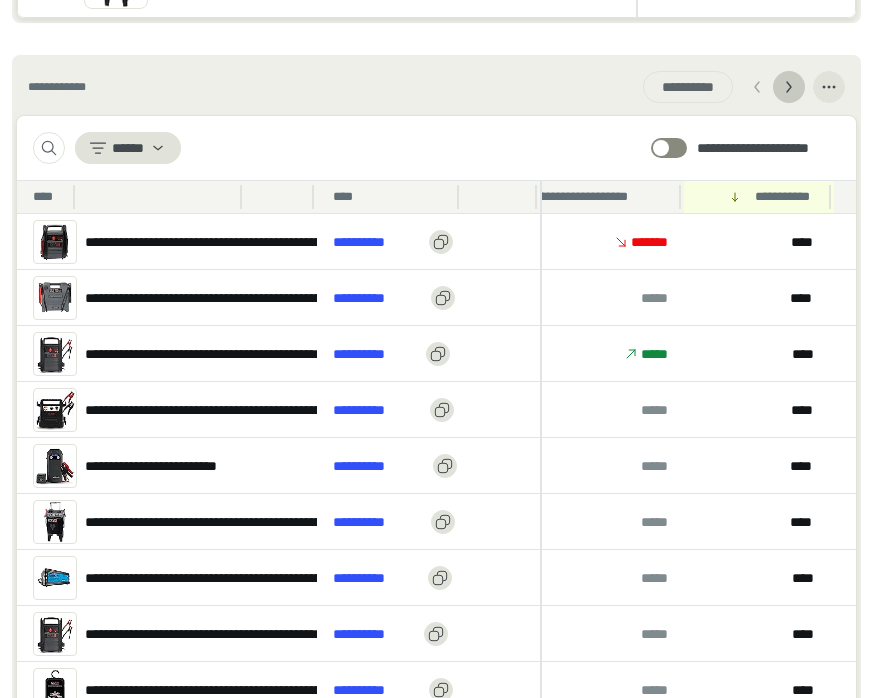 click 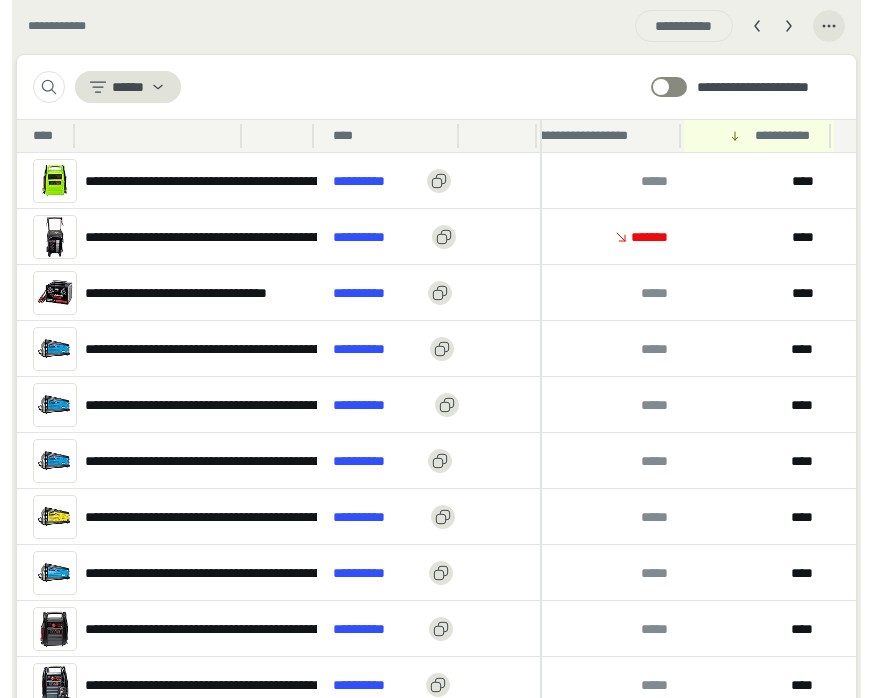 scroll, scrollTop: 1019, scrollLeft: 0, axis: vertical 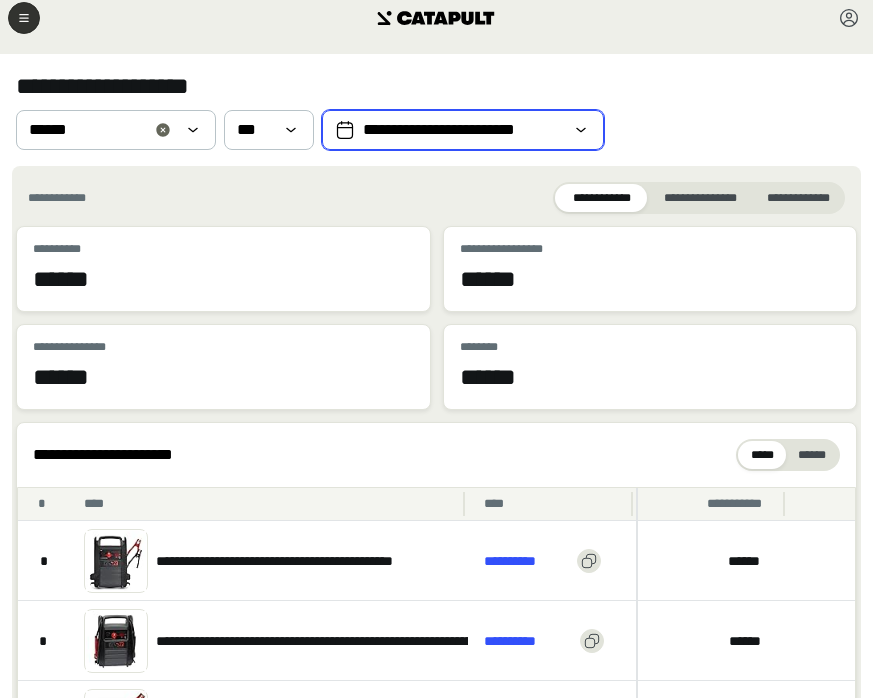click on "**********" at bounding box center [463, 130] 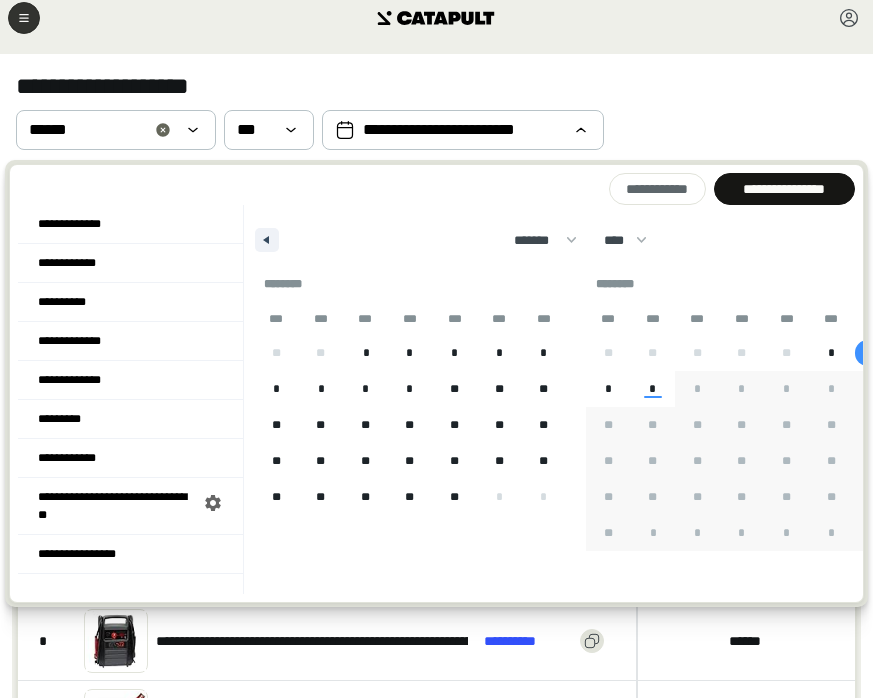 click on "*" at bounding box center (875, 353) 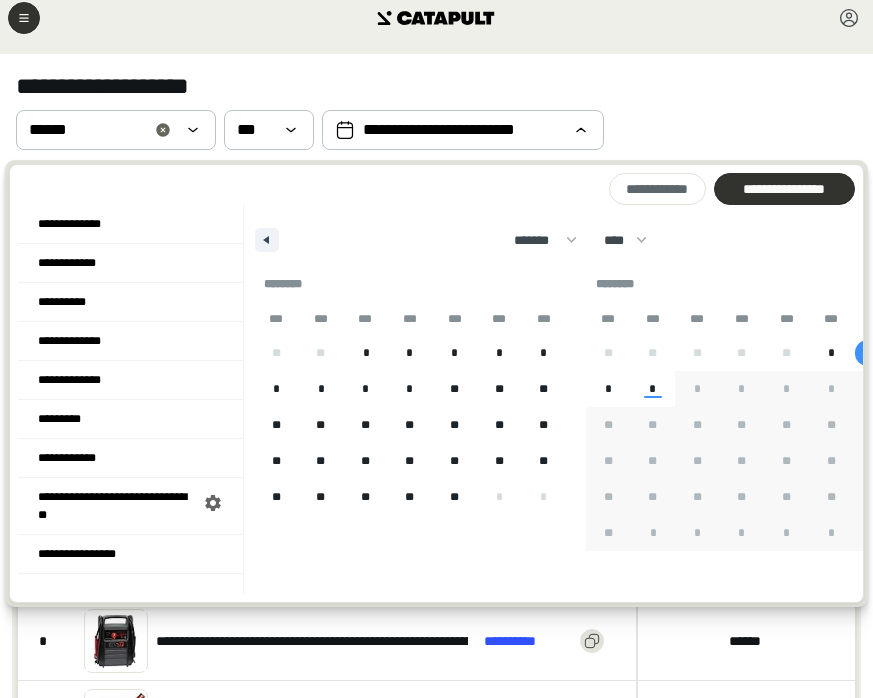 click on "**********" at bounding box center (784, 189) 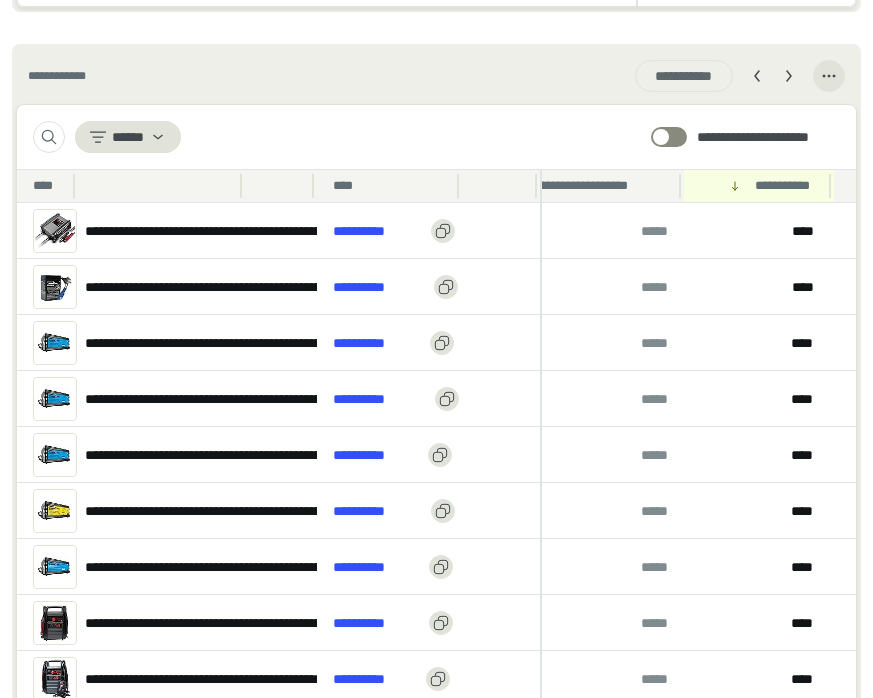 scroll, scrollTop: 908, scrollLeft: 0, axis: vertical 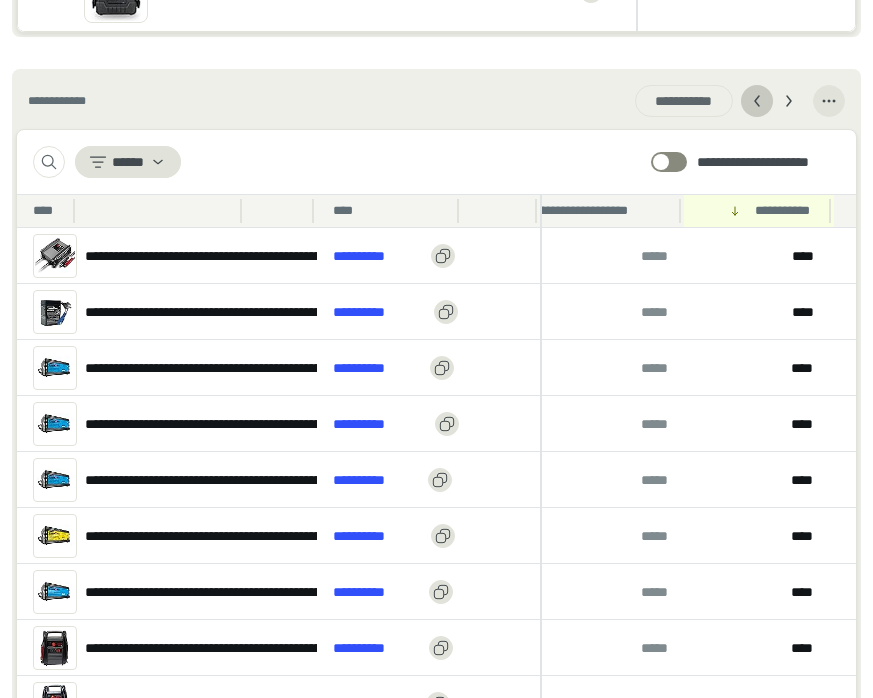 click 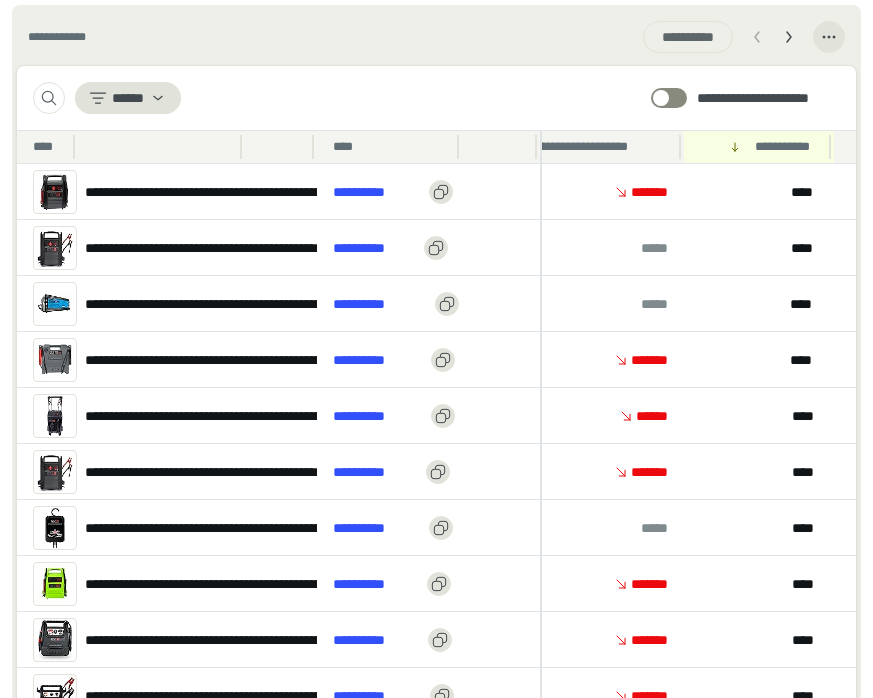 scroll, scrollTop: 923, scrollLeft: 0, axis: vertical 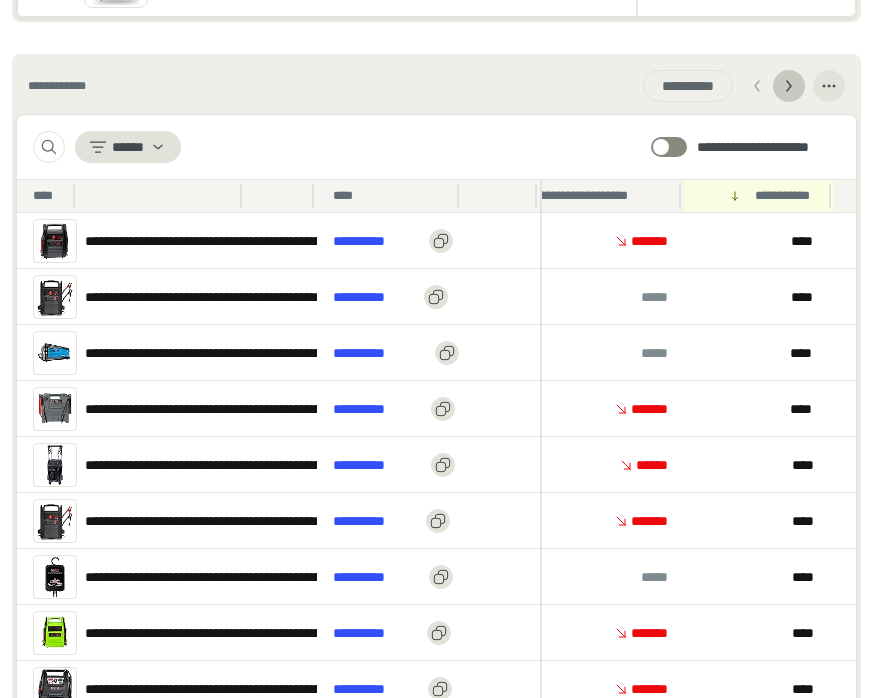 click 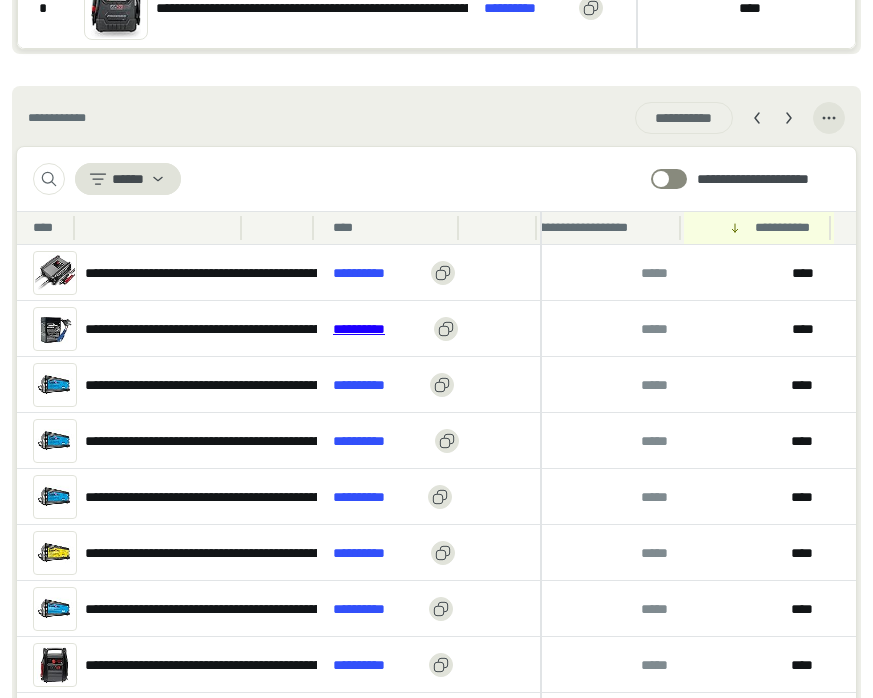 scroll, scrollTop: 888, scrollLeft: 0, axis: vertical 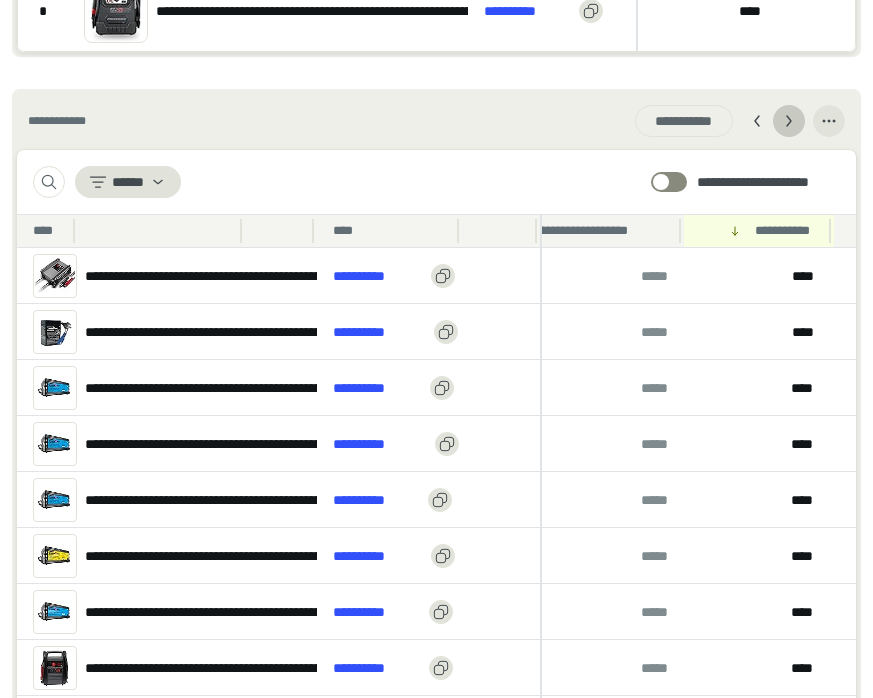 click 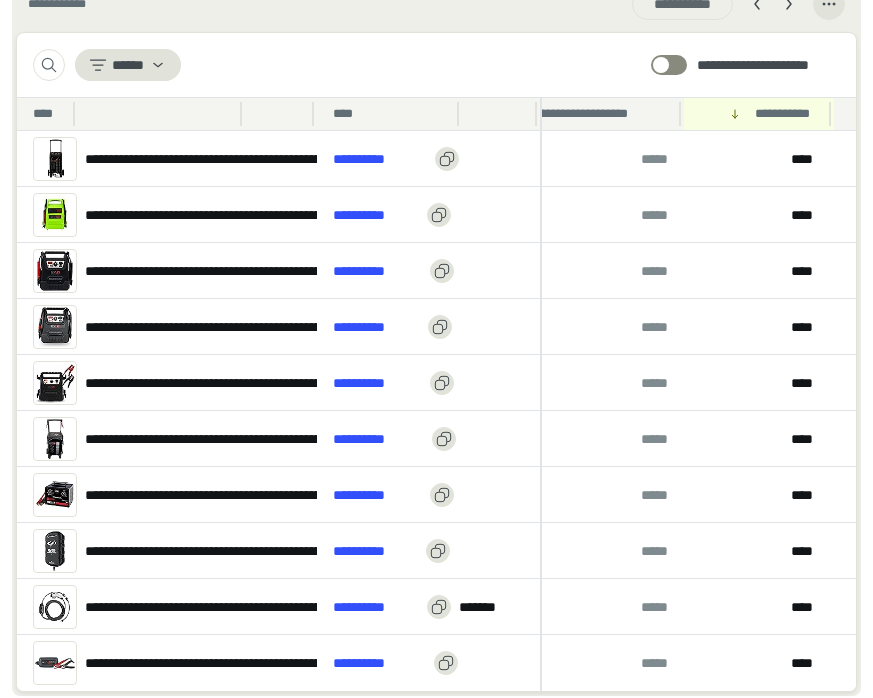 scroll, scrollTop: 1019, scrollLeft: 0, axis: vertical 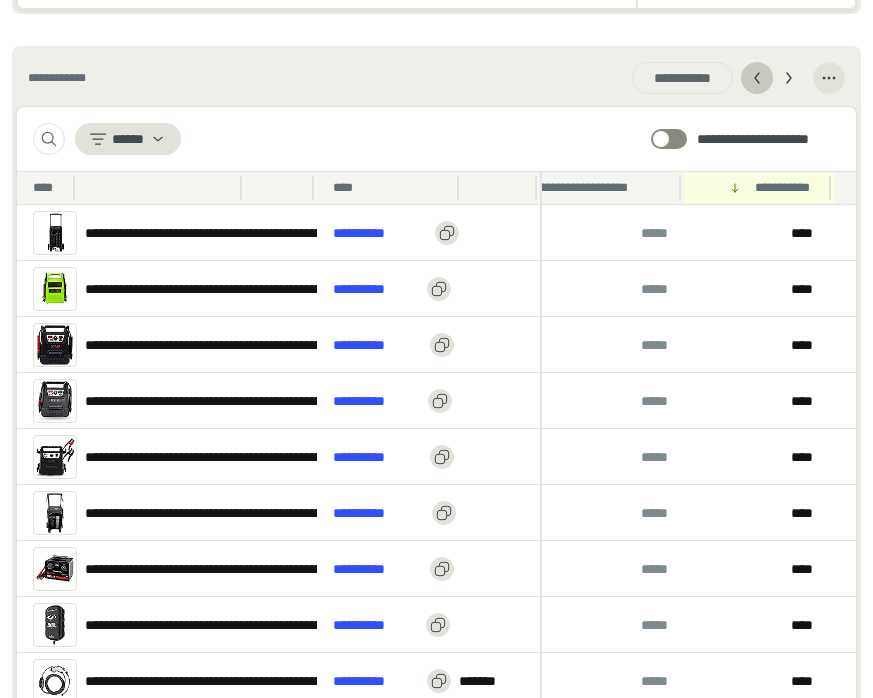click 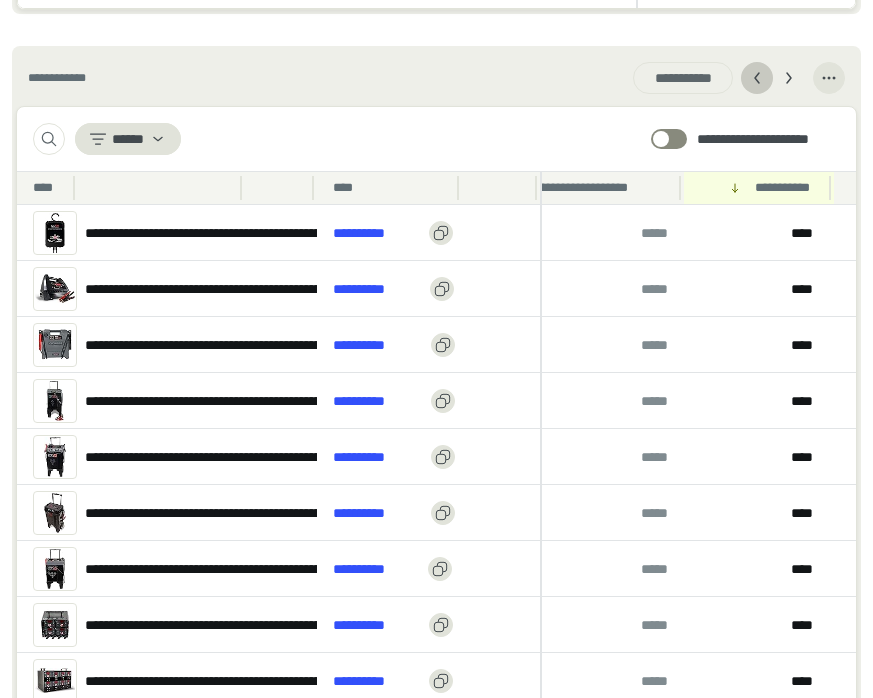 click 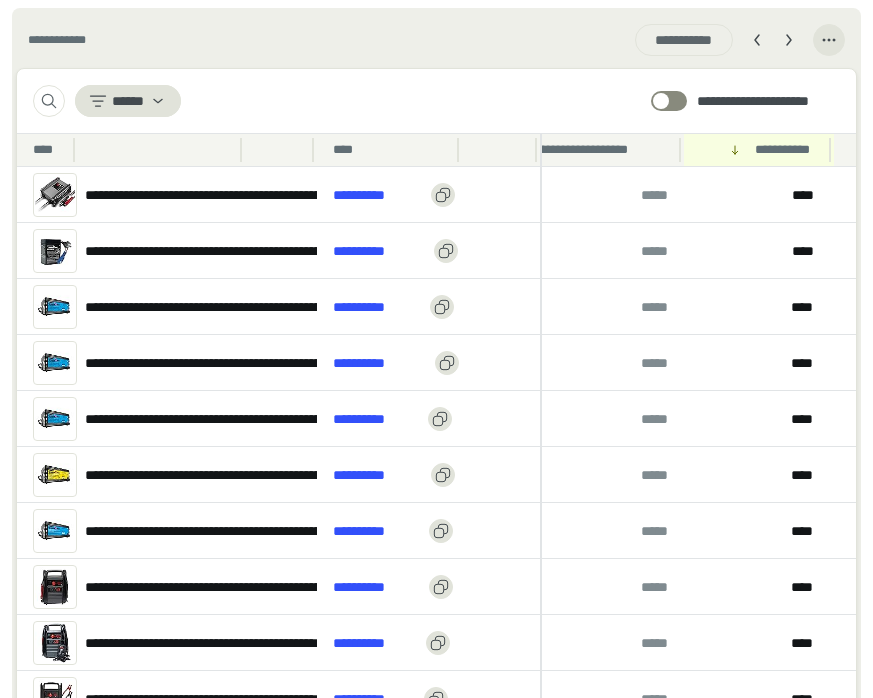 scroll, scrollTop: 980, scrollLeft: 0, axis: vertical 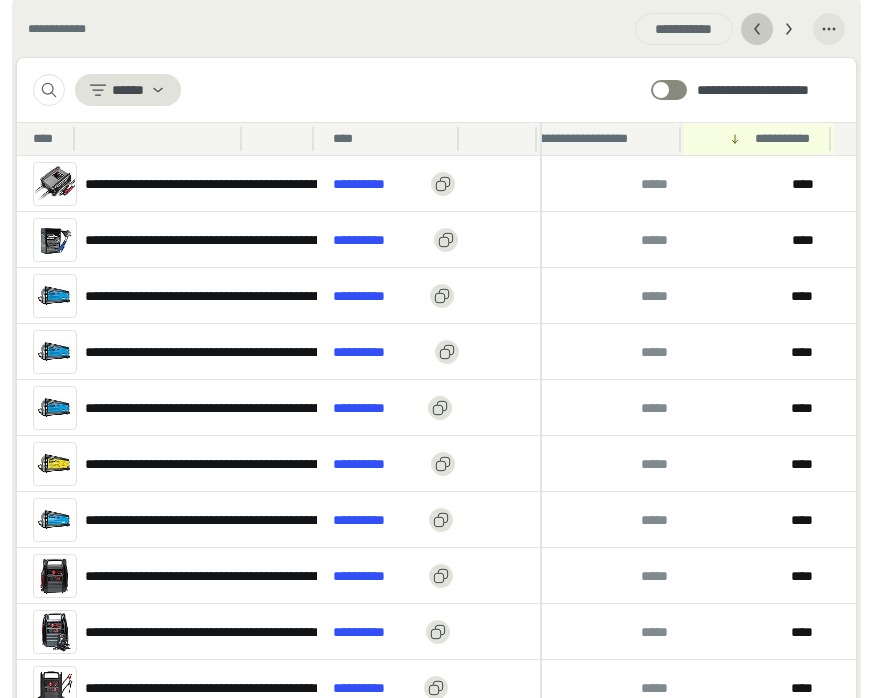 click 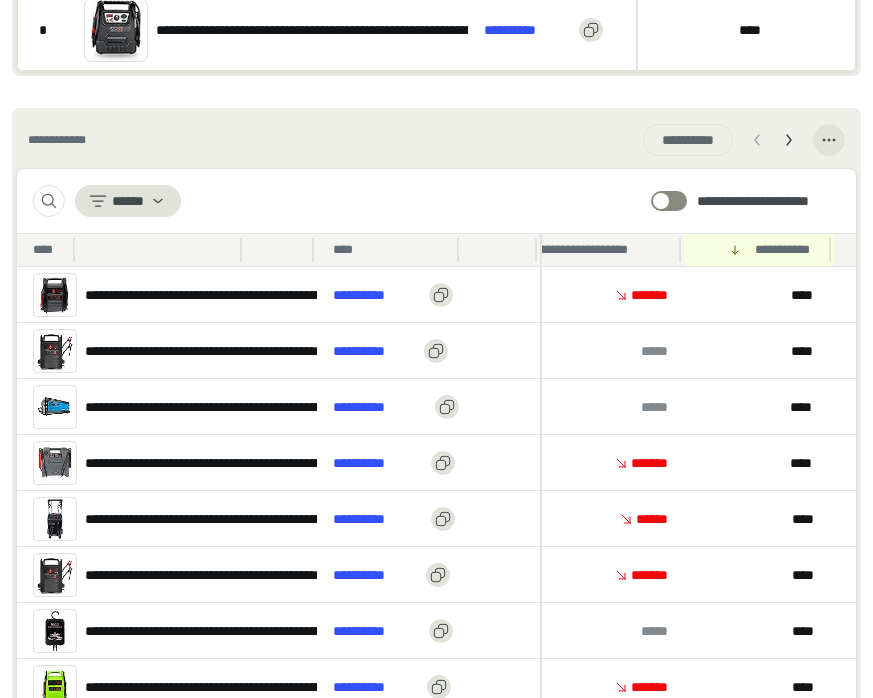 scroll, scrollTop: 863, scrollLeft: 0, axis: vertical 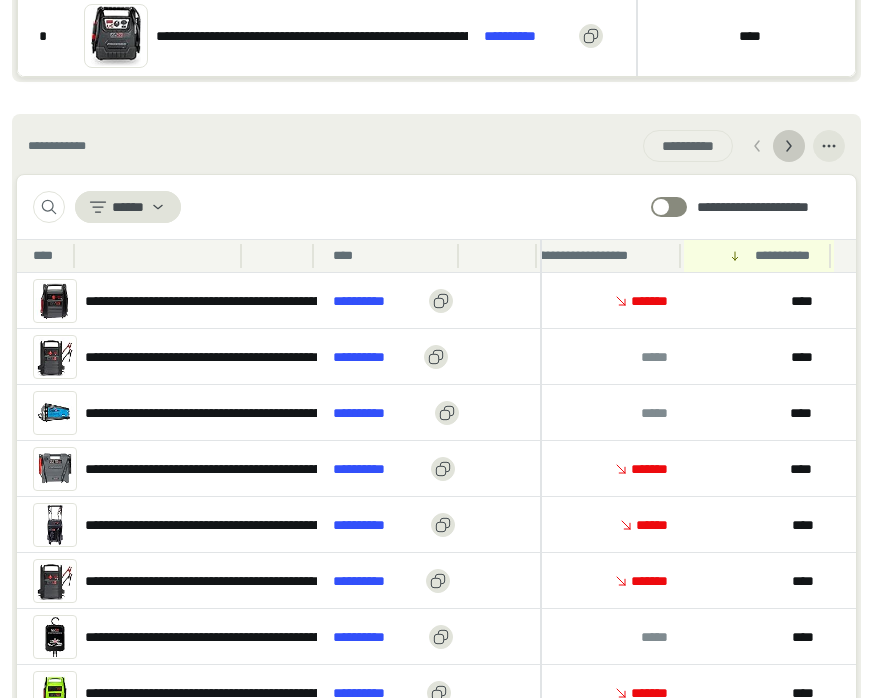 click 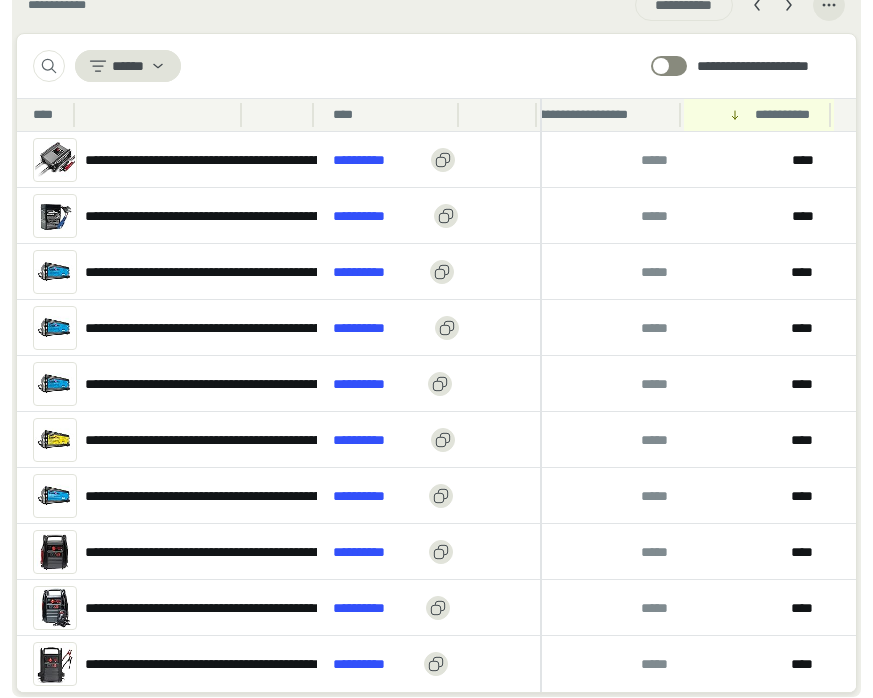 scroll, scrollTop: 1019, scrollLeft: 0, axis: vertical 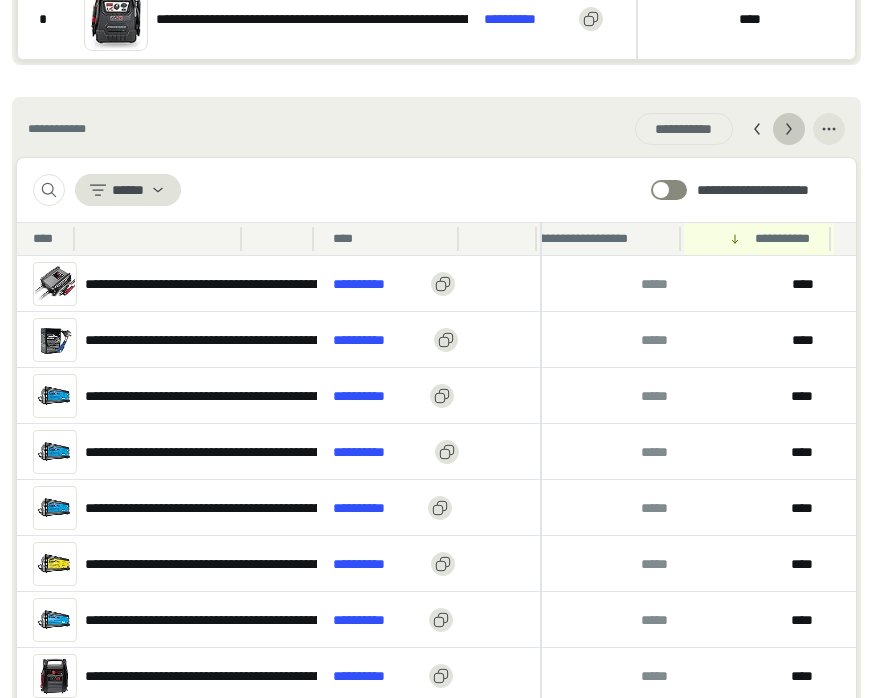 click 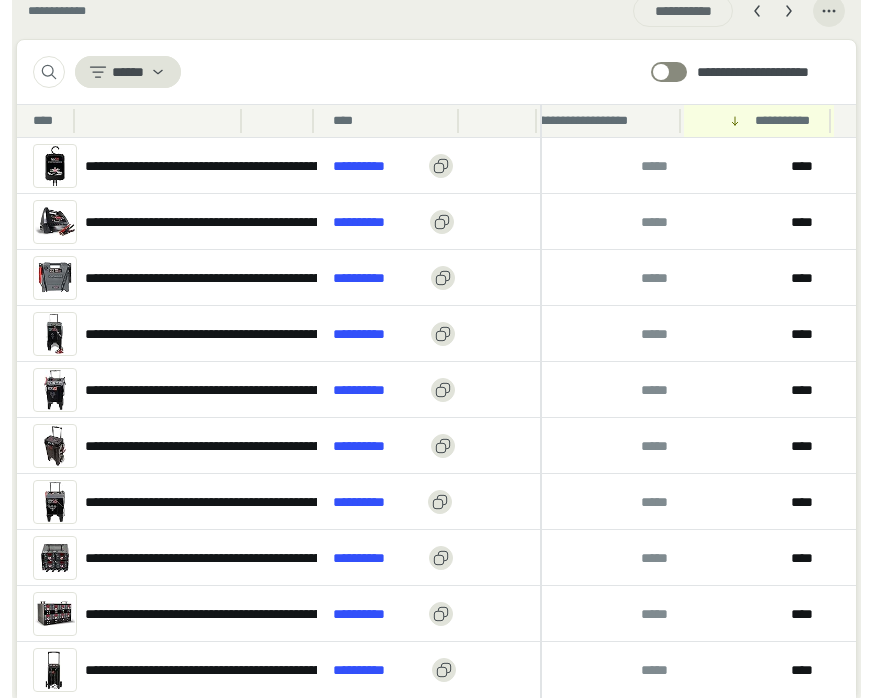 scroll, scrollTop: 1019, scrollLeft: 0, axis: vertical 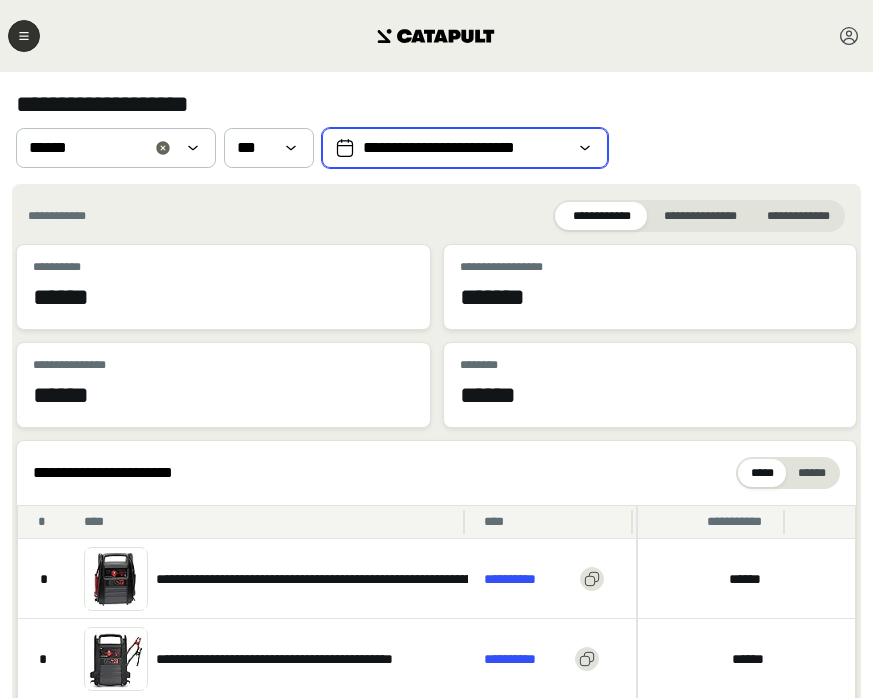 click on "**********" at bounding box center [465, 148] 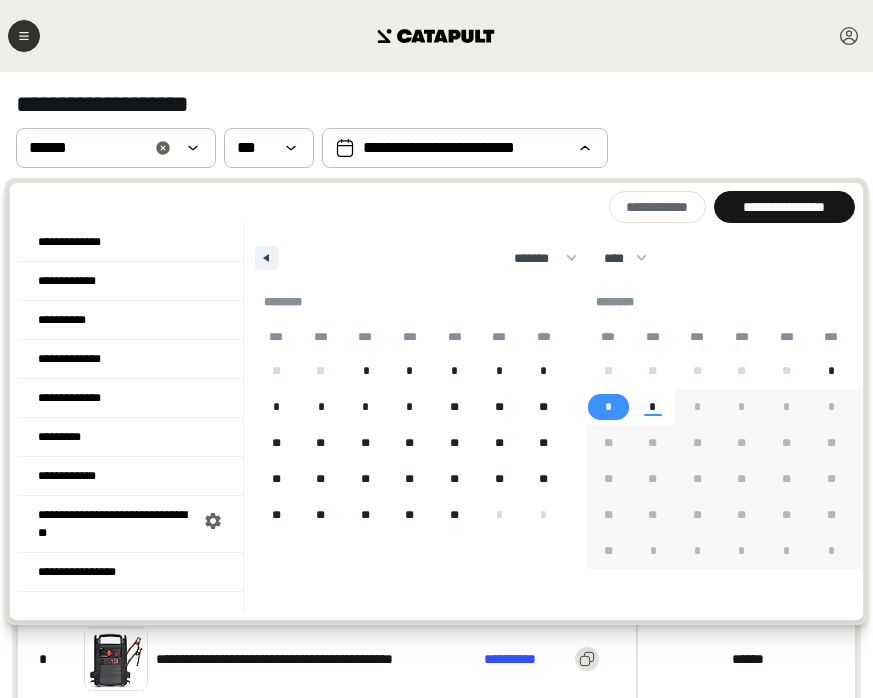 click on "*" at bounding box center [608, 407] 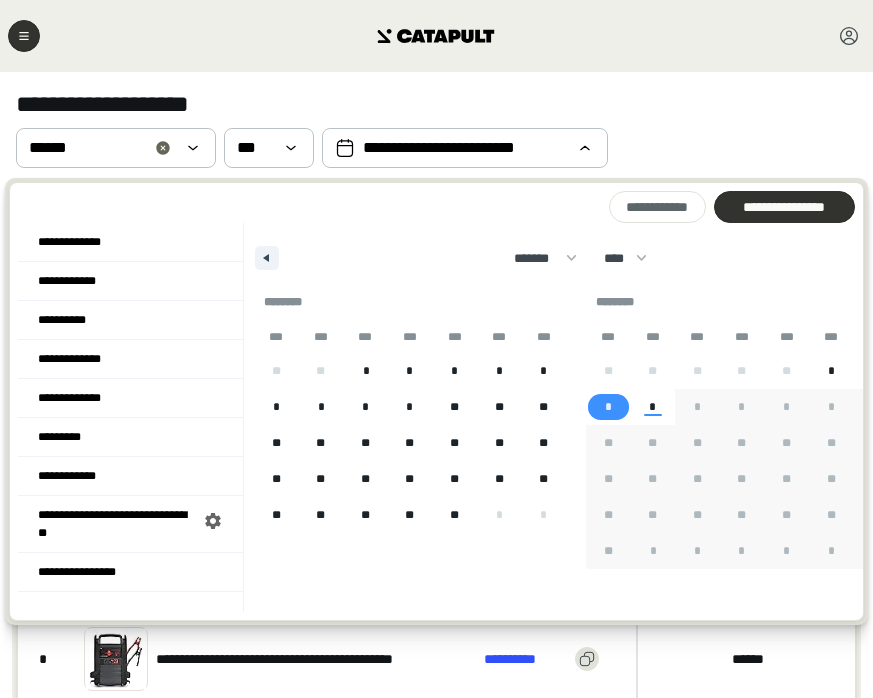 click on "**********" at bounding box center (784, 207) 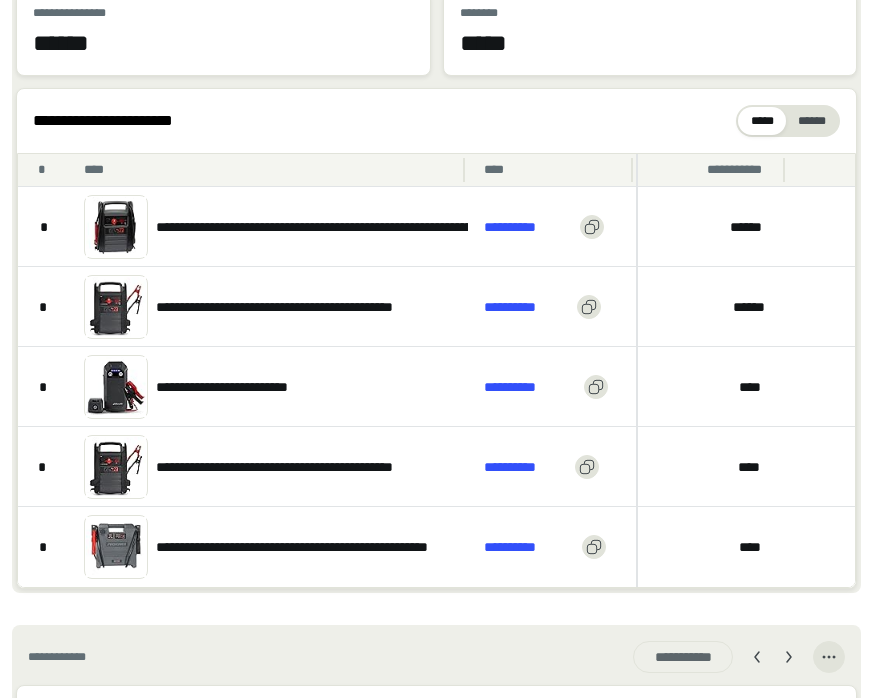 scroll, scrollTop: 357, scrollLeft: 0, axis: vertical 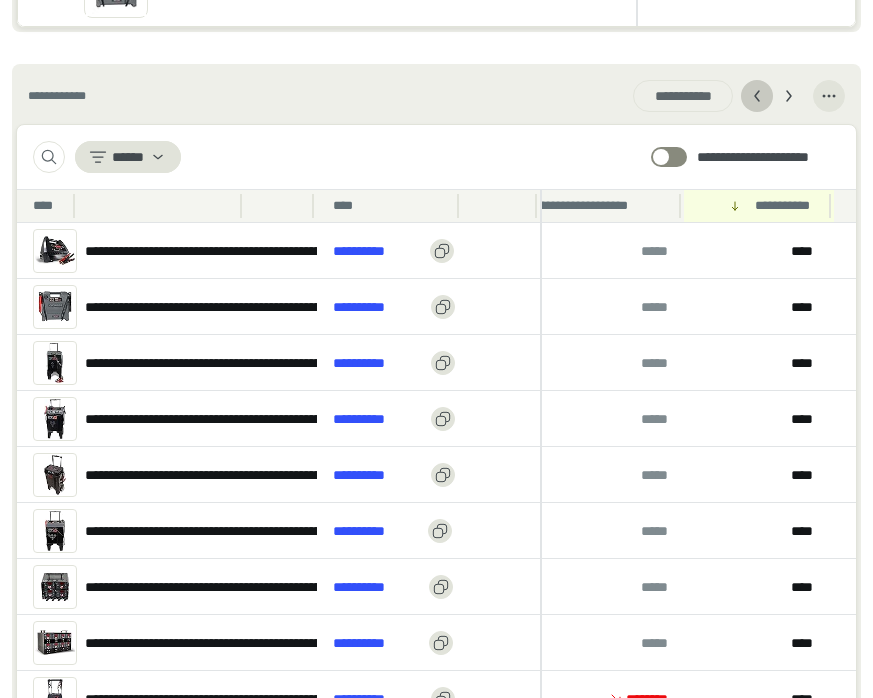 click 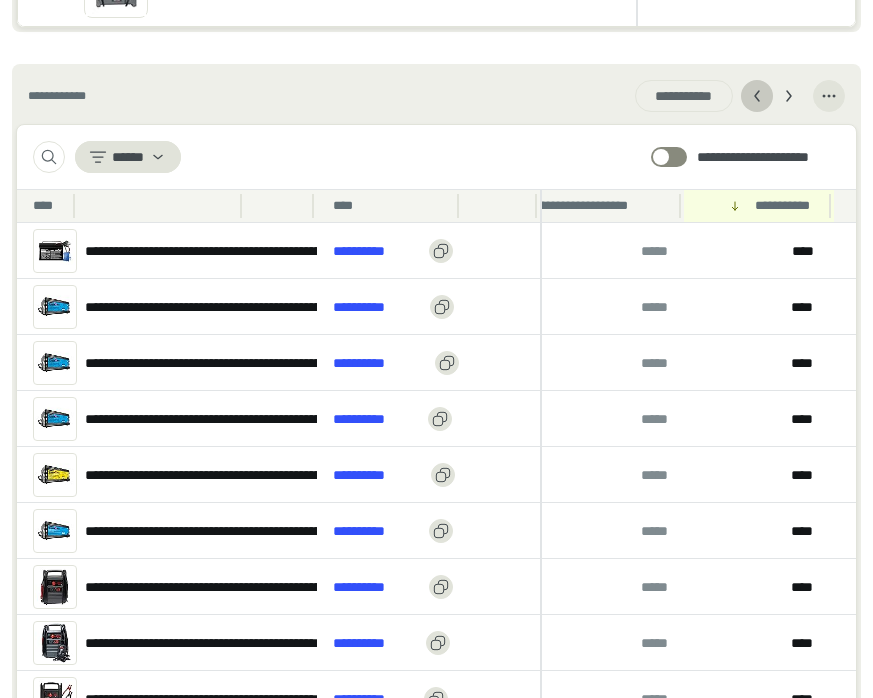 click 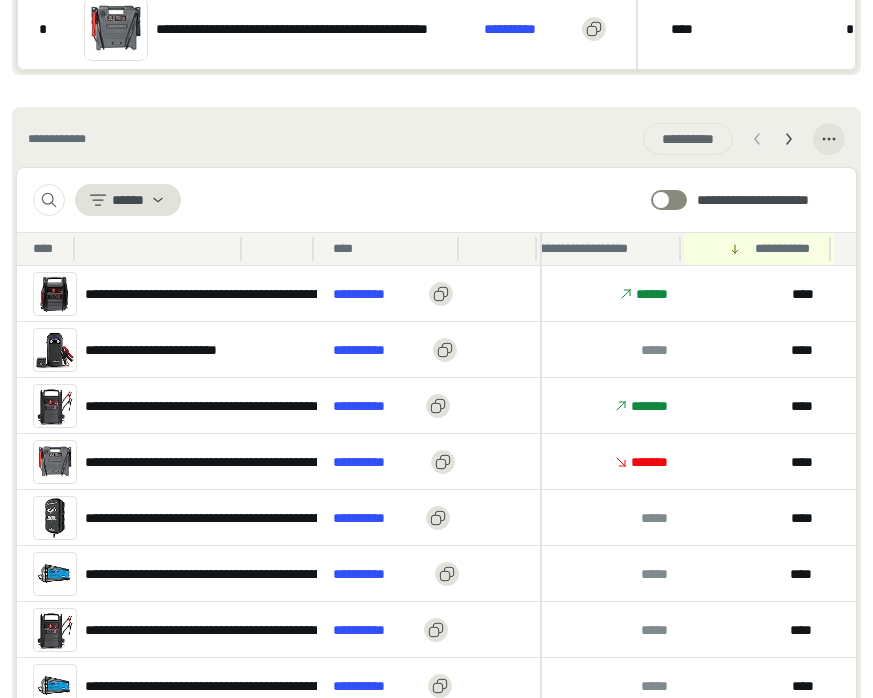 scroll, scrollTop: 850, scrollLeft: 0, axis: vertical 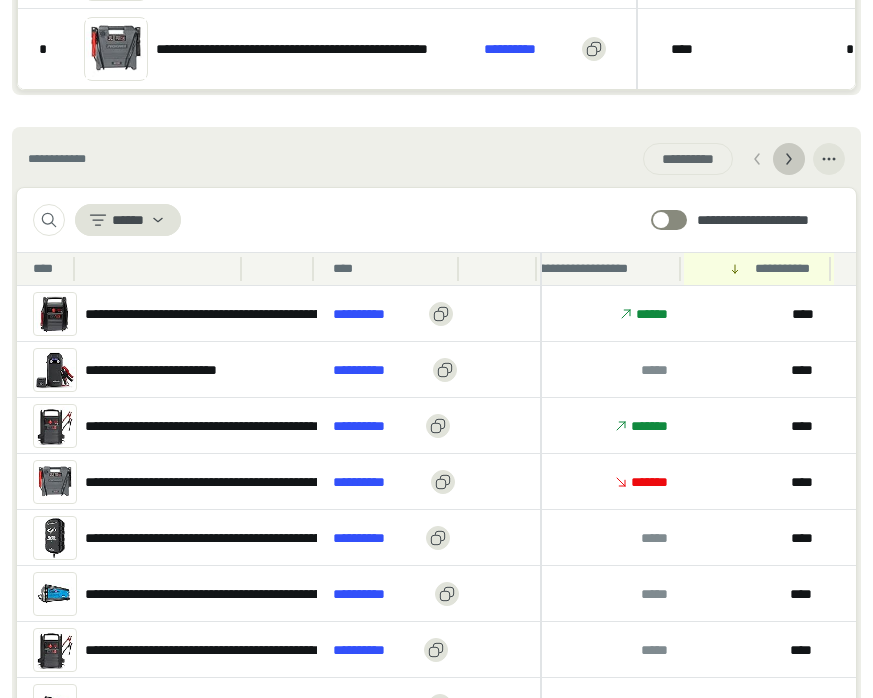 click 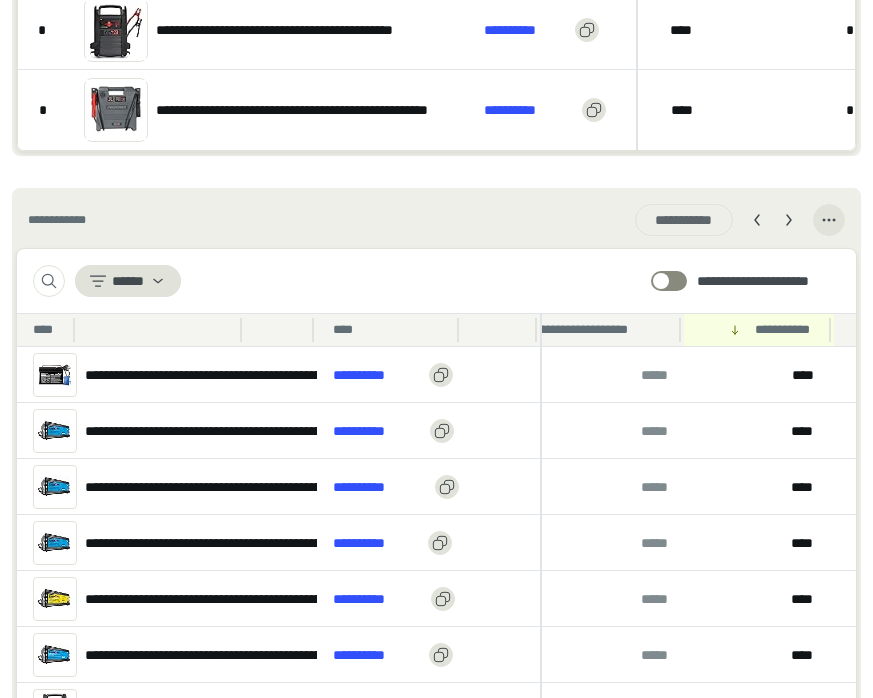 scroll, scrollTop: 778, scrollLeft: 0, axis: vertical 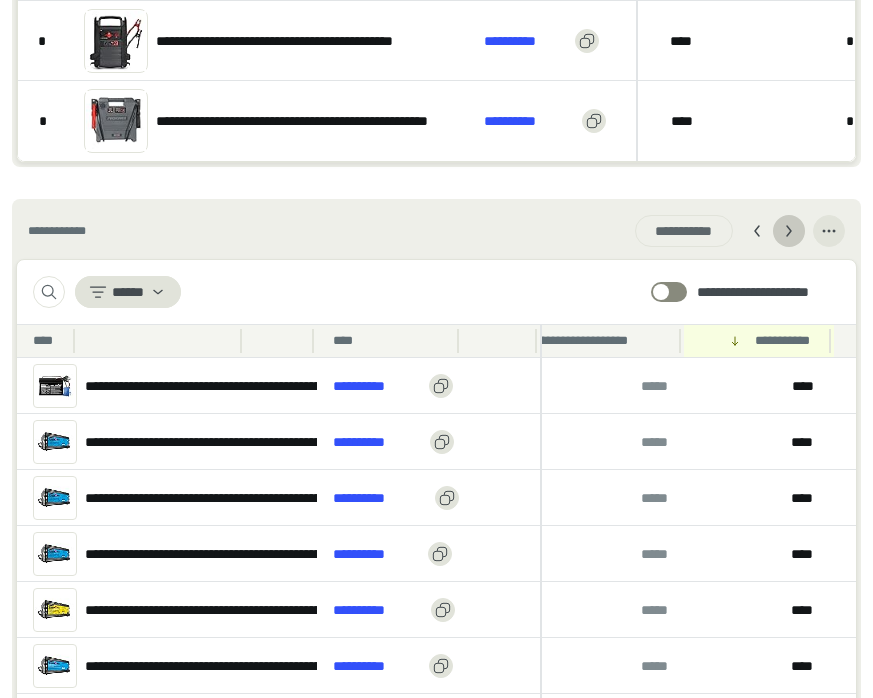 click 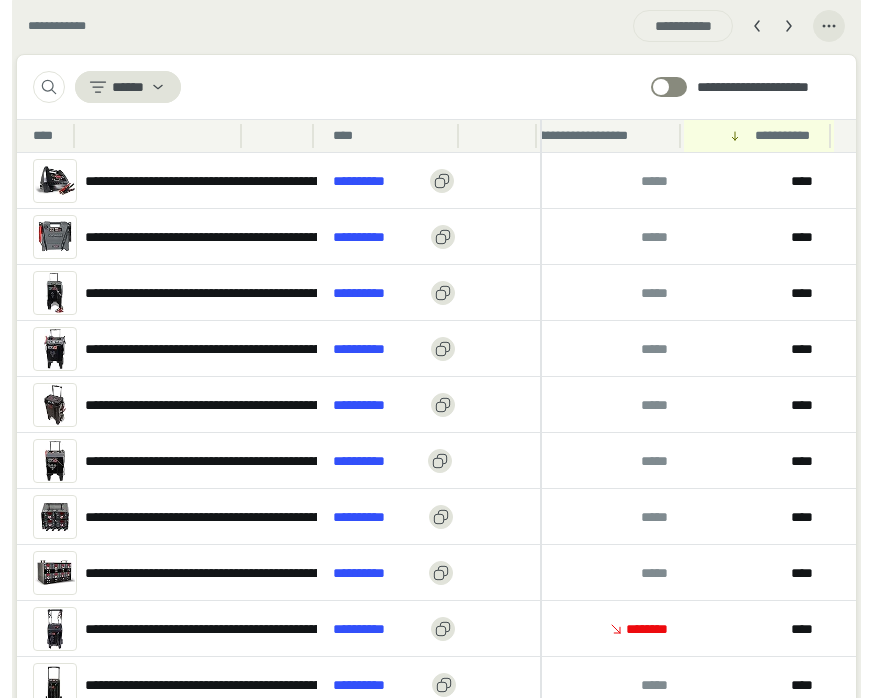 scroll, scrollTop: 963, scrollLeft: 0, axis: vertical 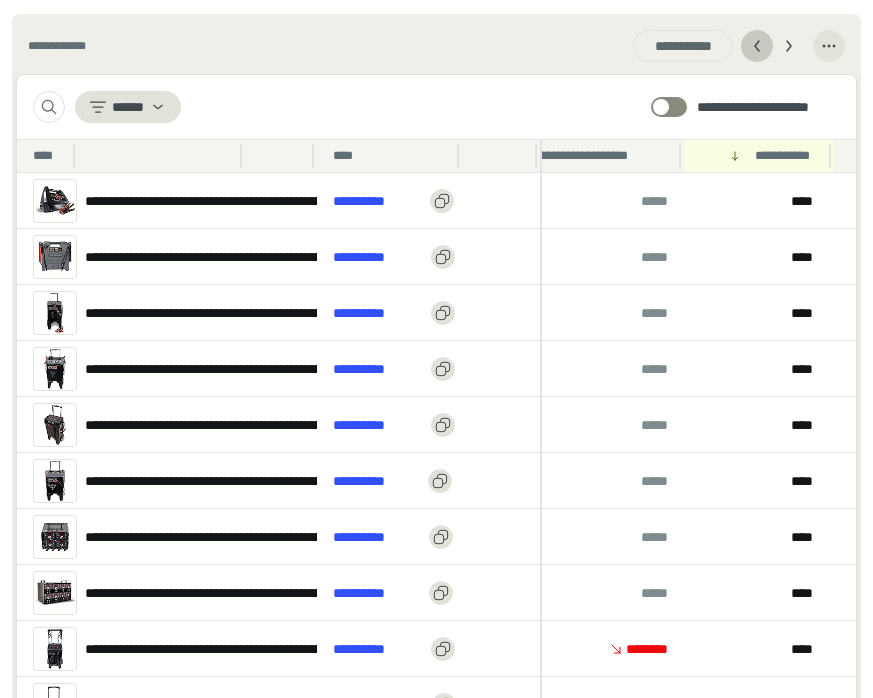 click 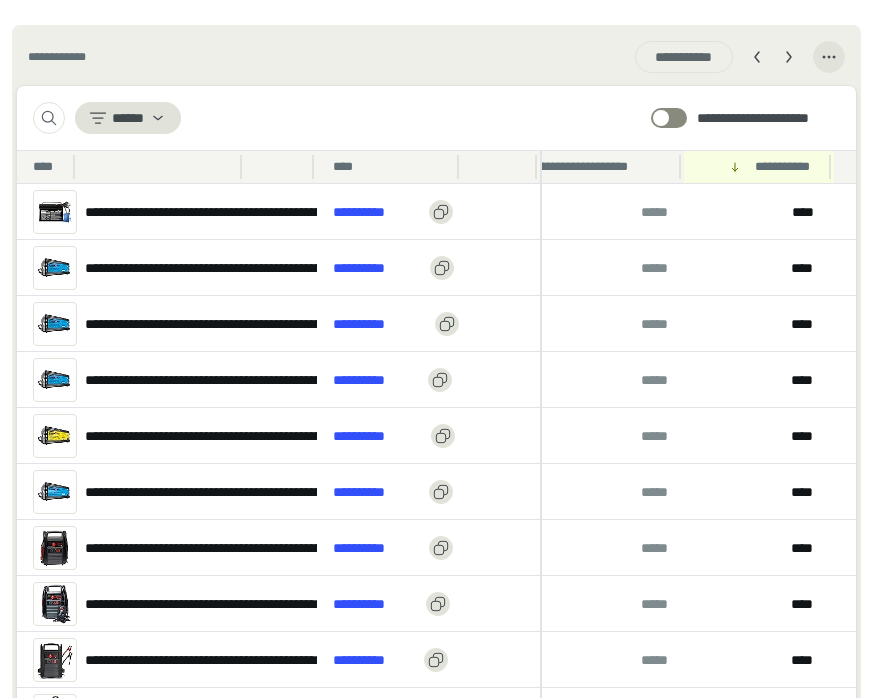 scroll, scrollTop: 938, scrollLeft: 0, axis: vertical 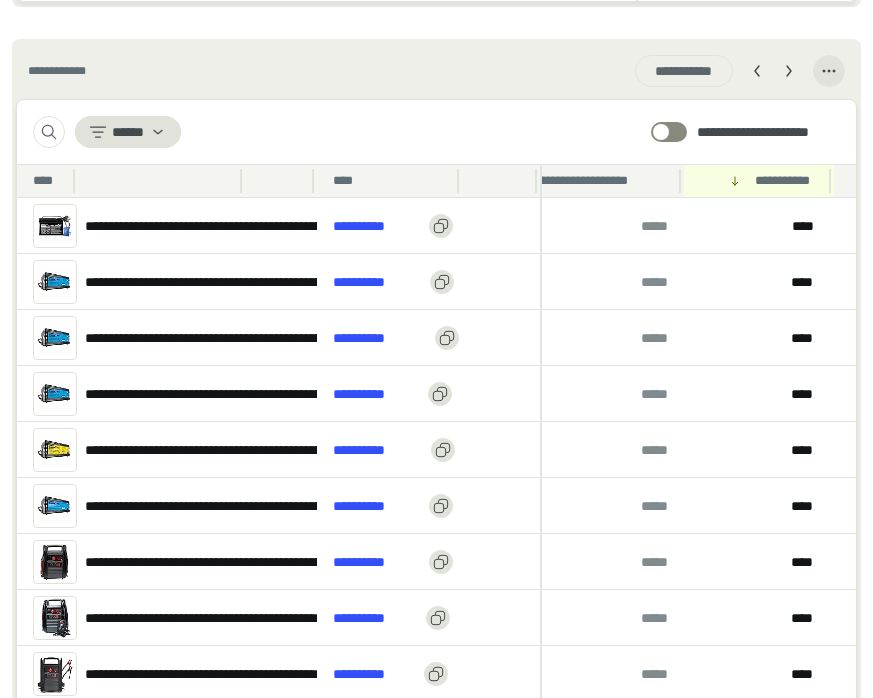 click 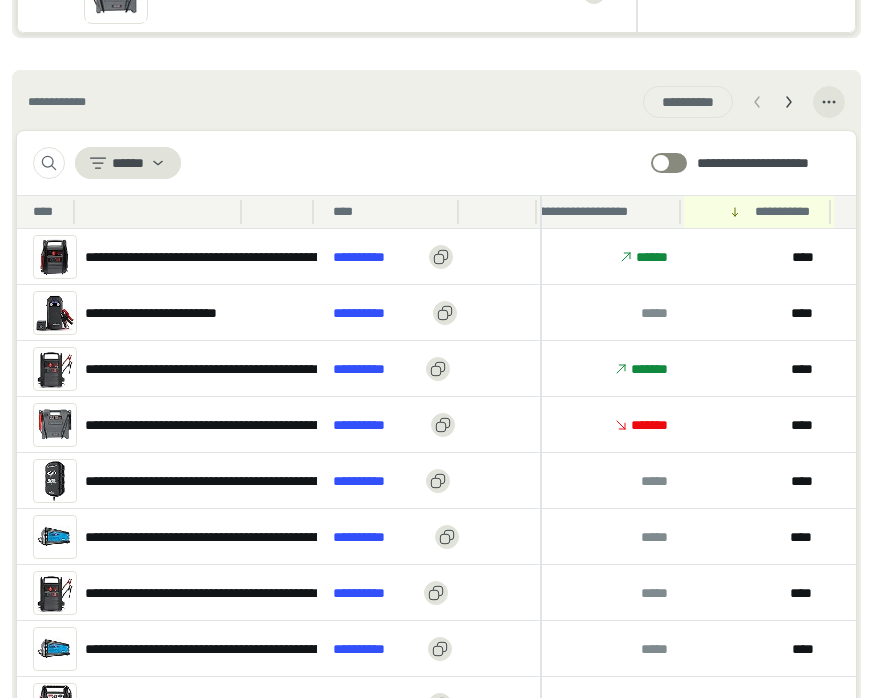 scroll, scrollTop: 868, scrollLeft: 0, axis: vertical 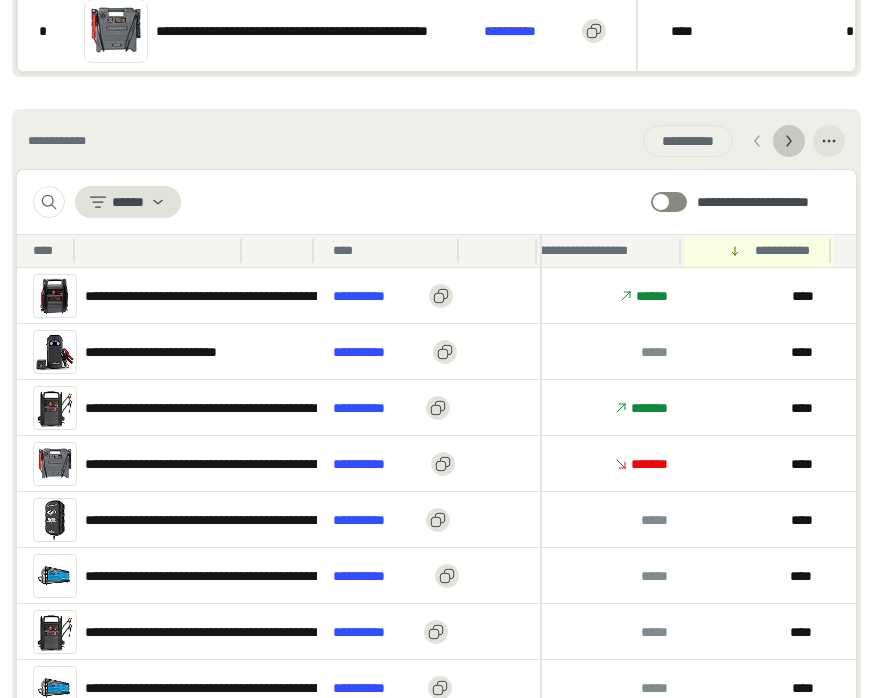 click 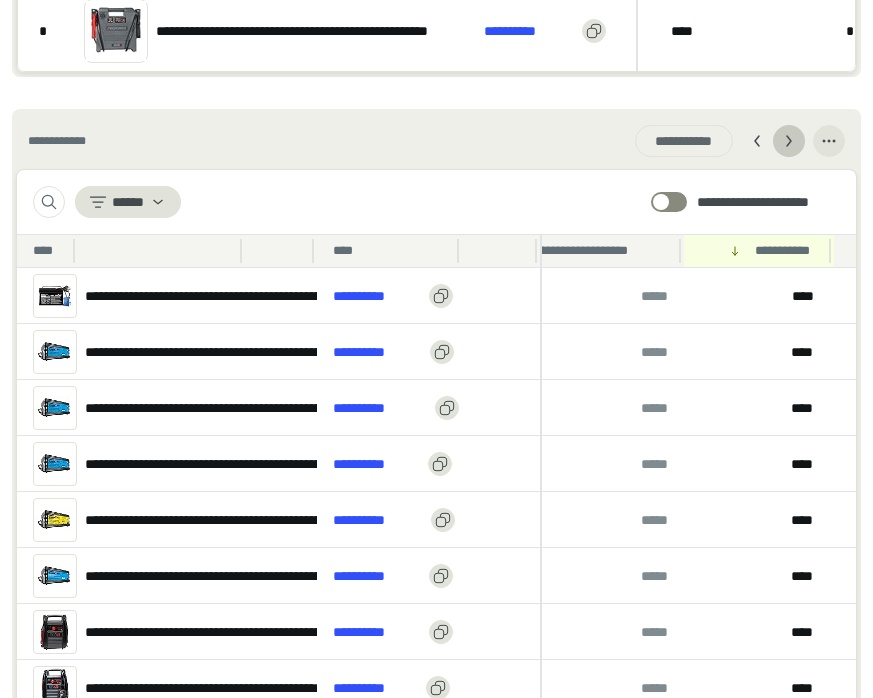 click 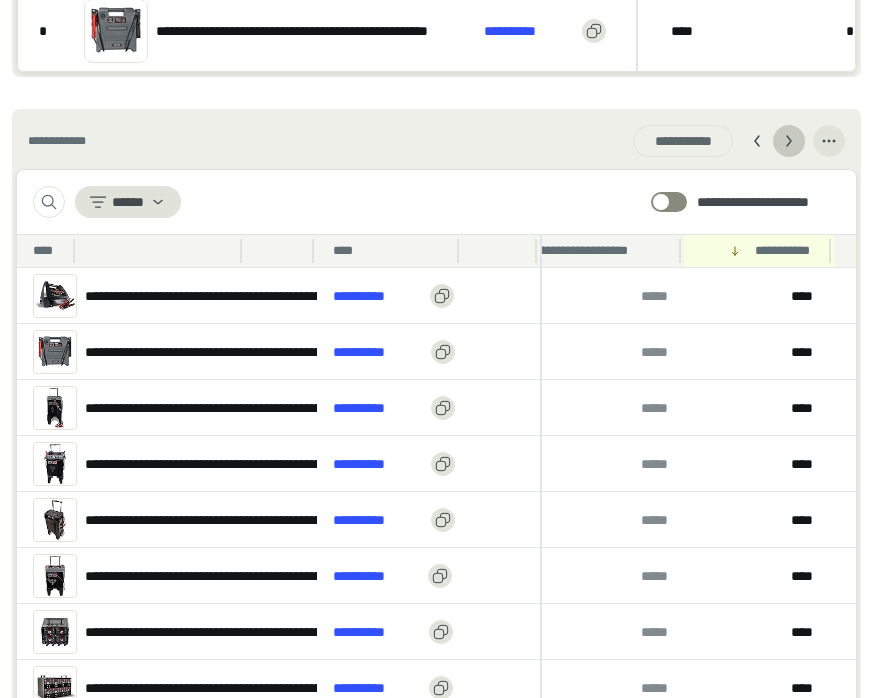 click 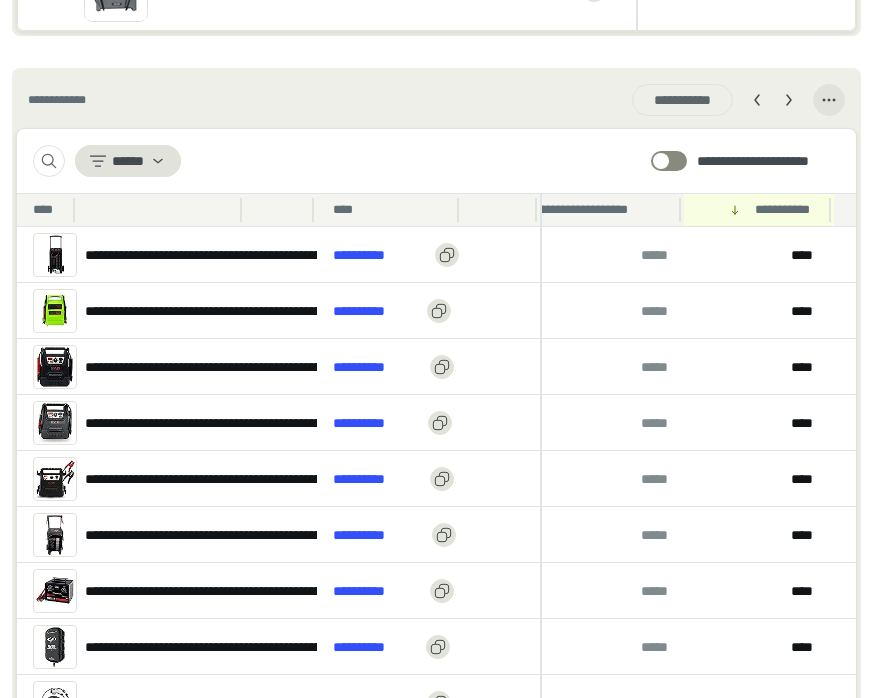 scroll, scrollTop: 930, scrollLeft: 0, axis: vertical 